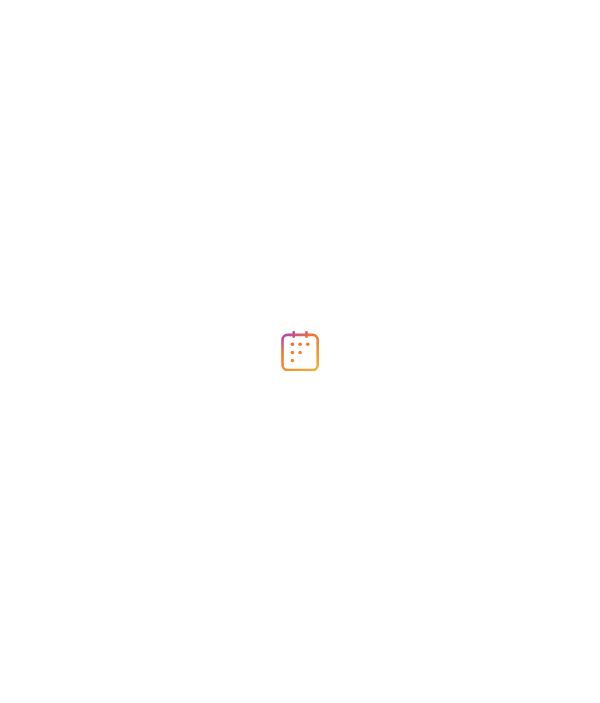scroll, scrollTop: 0, scrollLeft: 0, axis: both 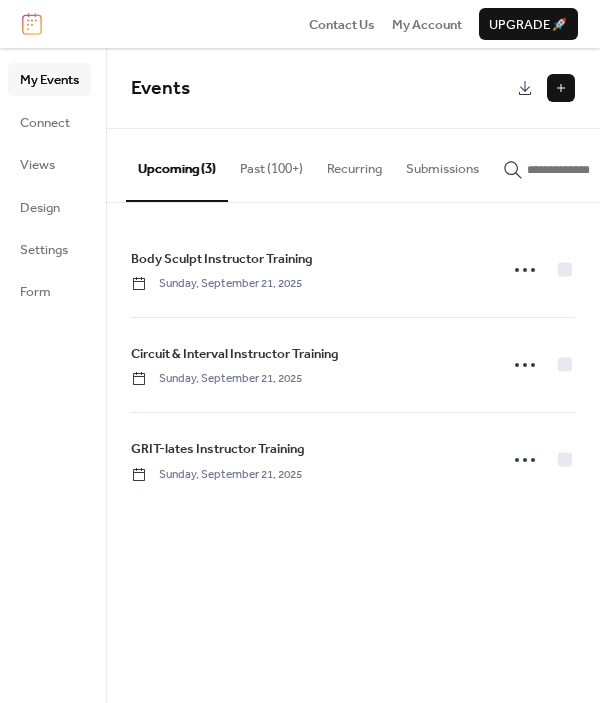 click on "Past (100+)" at bounding box center [271, 164] 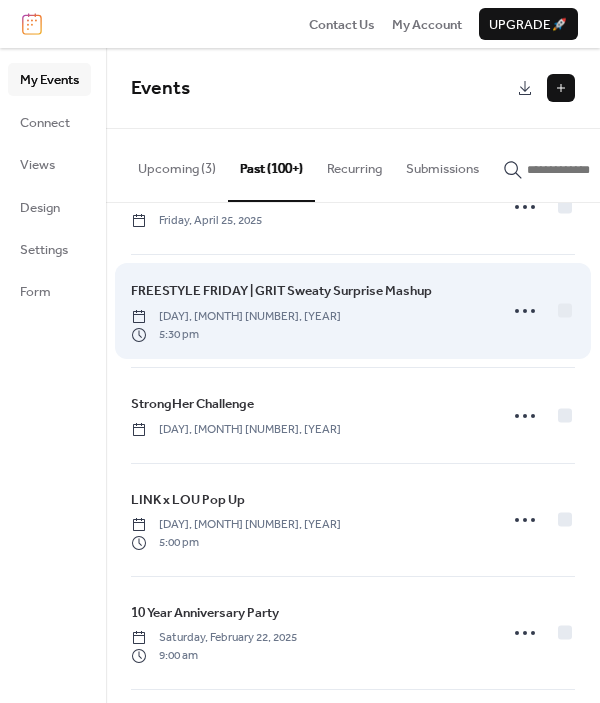 scroll, scrollTop: 159, scrollLeft: 0, axis: vertical 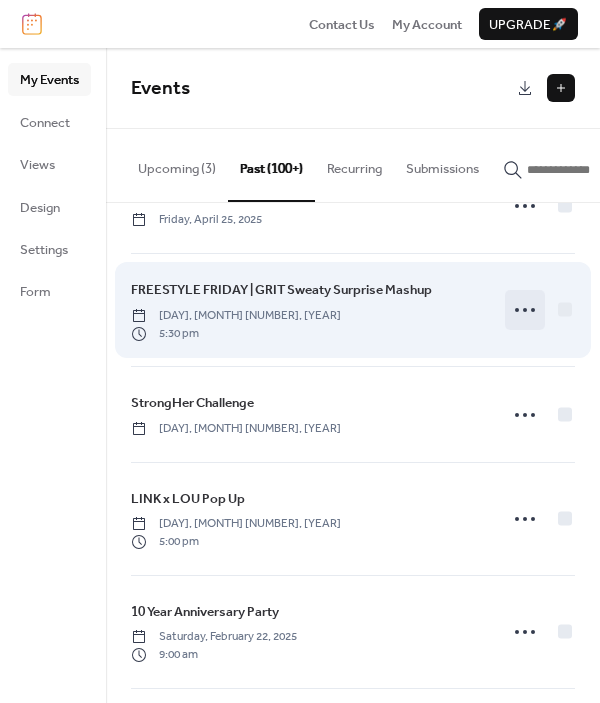 click 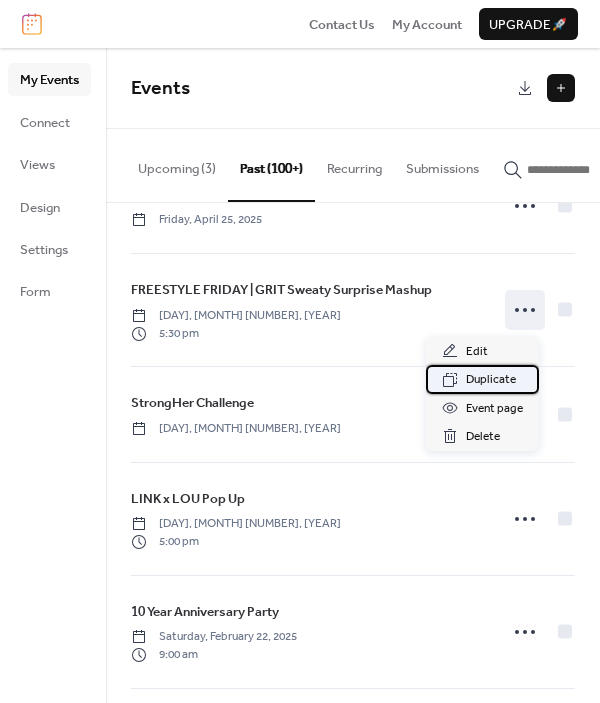 click on "Duplicate" at bounding box center (491, 380) 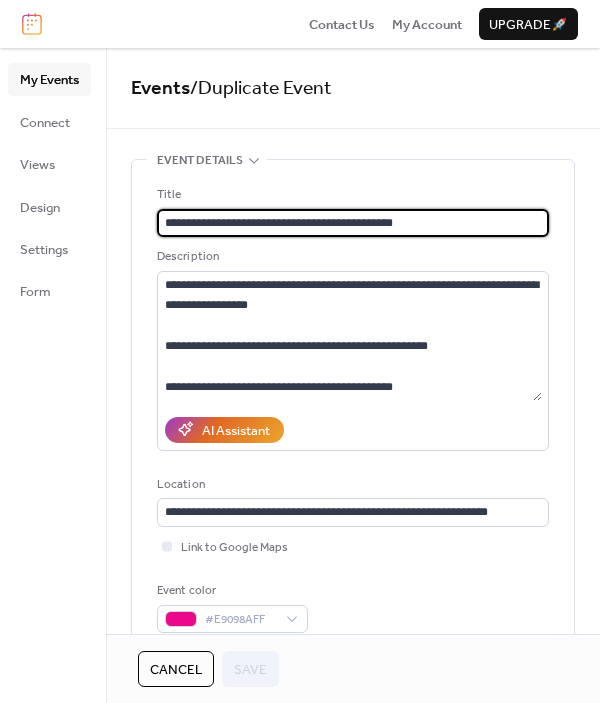 click on "**********" at bounding box center (353, 223) 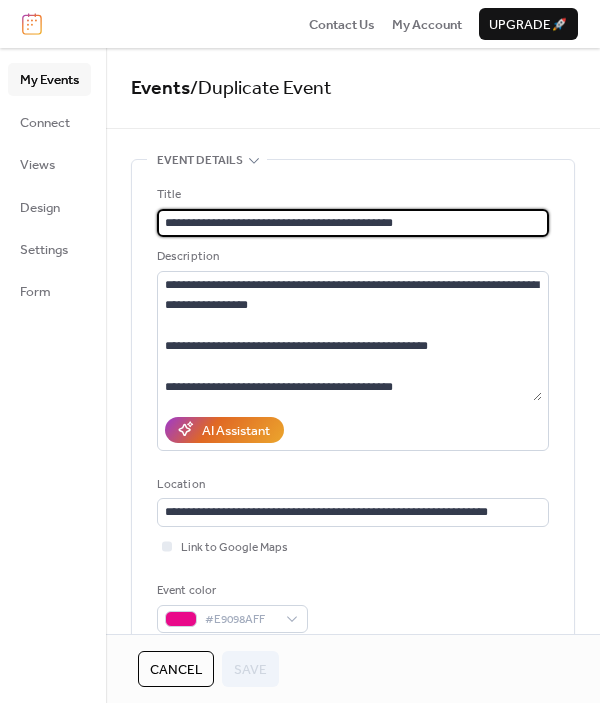 drag, startPoint x: 439, startPoint y: 228, endPoint x: 276, endPoint y: 230, distance: 163.01227 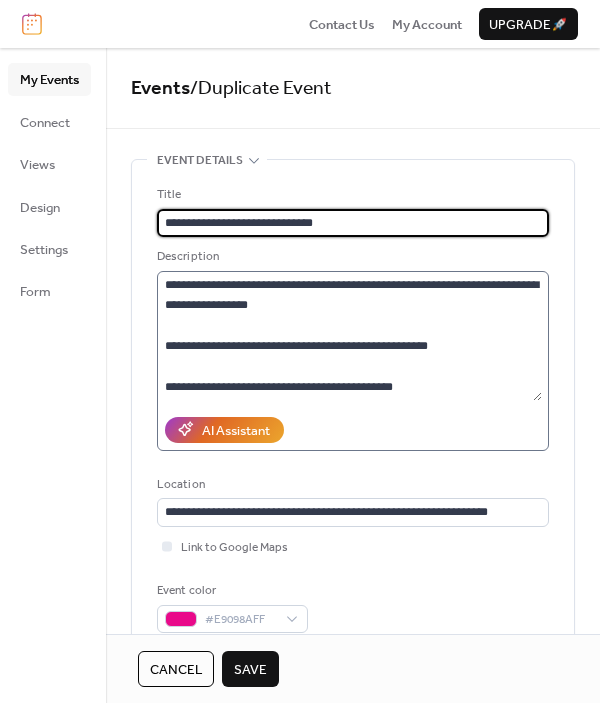 type on "**********" 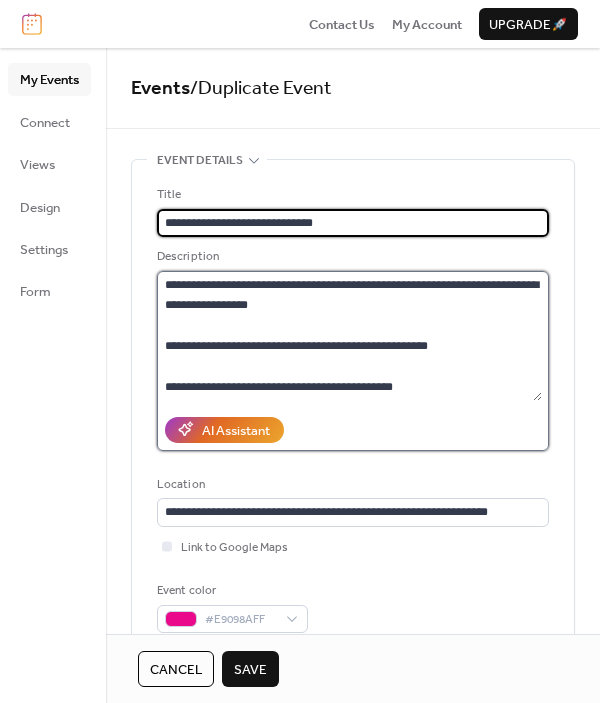 click on "**********" at bounding box center (349, 336) 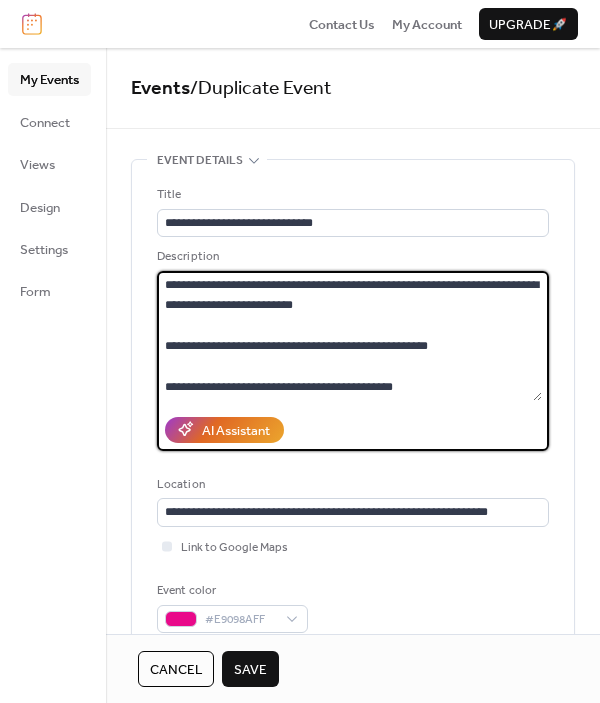 click on "**********" at bounding box center [349, 336] 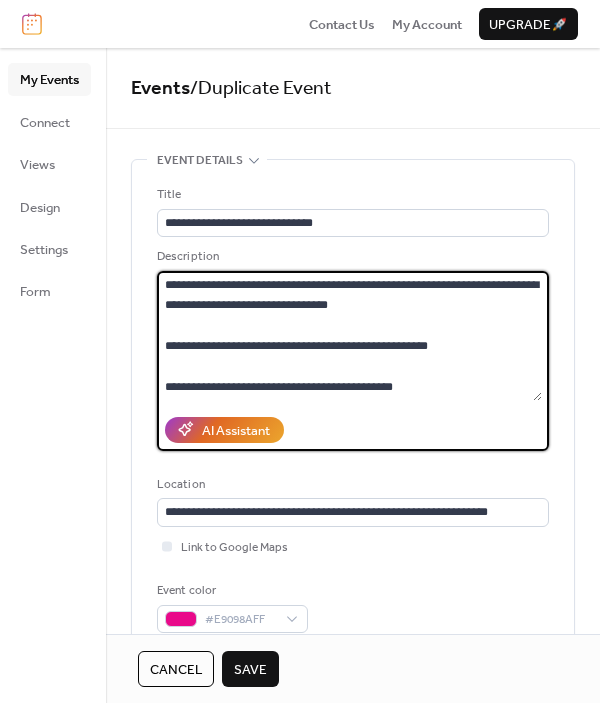 click on "**********" at bounding box center [349, 336] 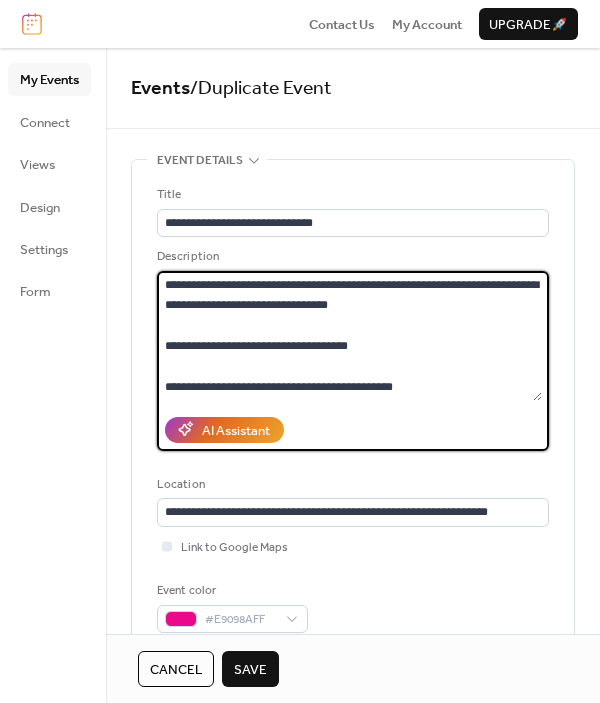 drag, startPoint x: 349, startPoint y: 346, endPoint x: 304, endPoint y: 346, distance: 45 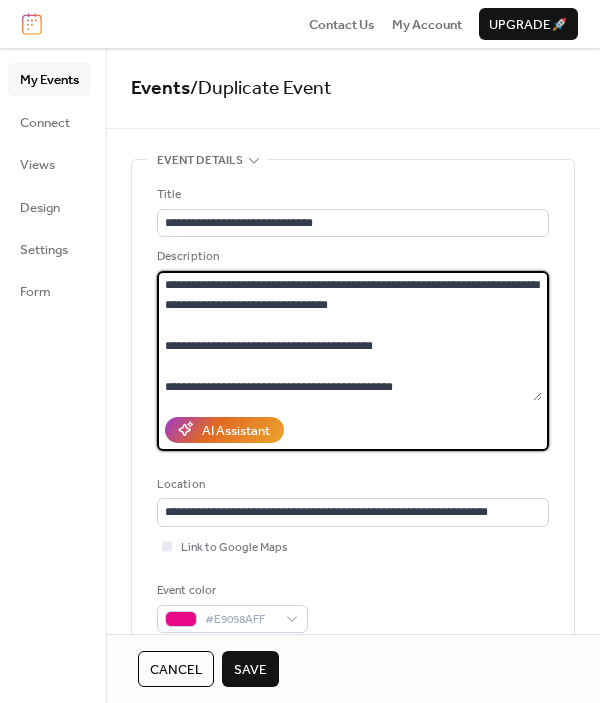 drag, startPoint x: 413, startPoint y: 380, endPoint x: 155, endPoint y: 371, distance: 258.15692 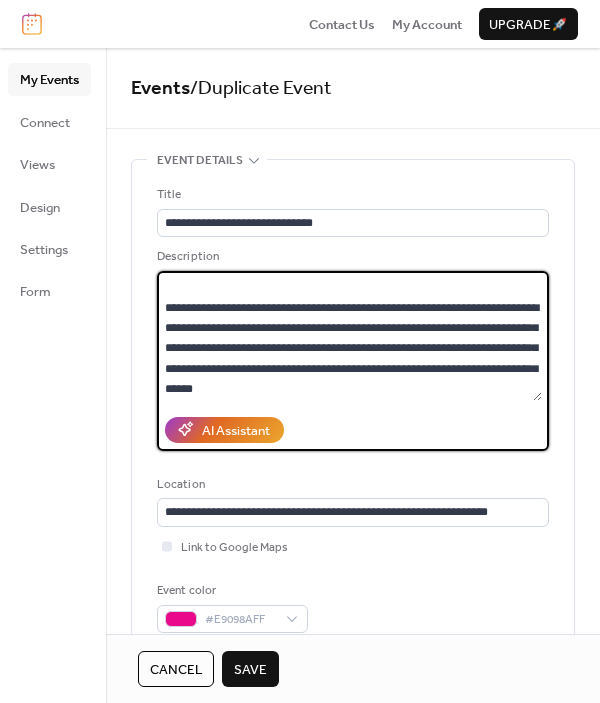scroll, scrollTop: 78, scrollLeft: 0, axis: vertical 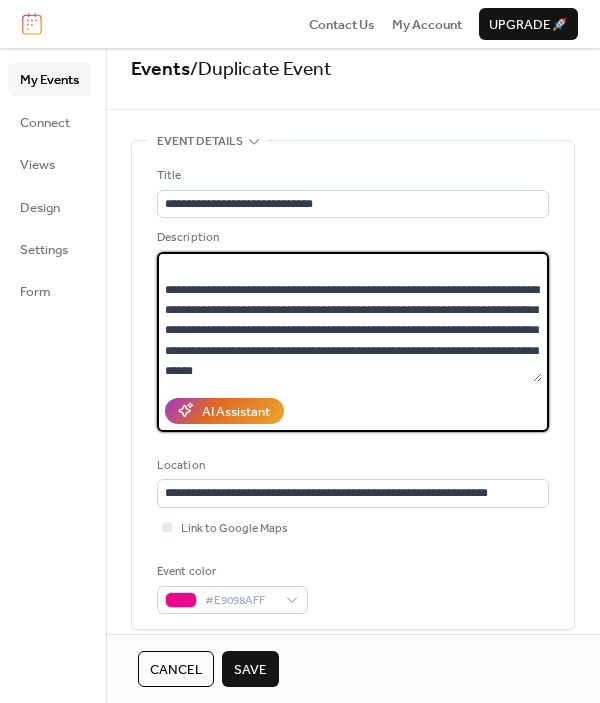 click on "**********" at bounding box center (349, 317) 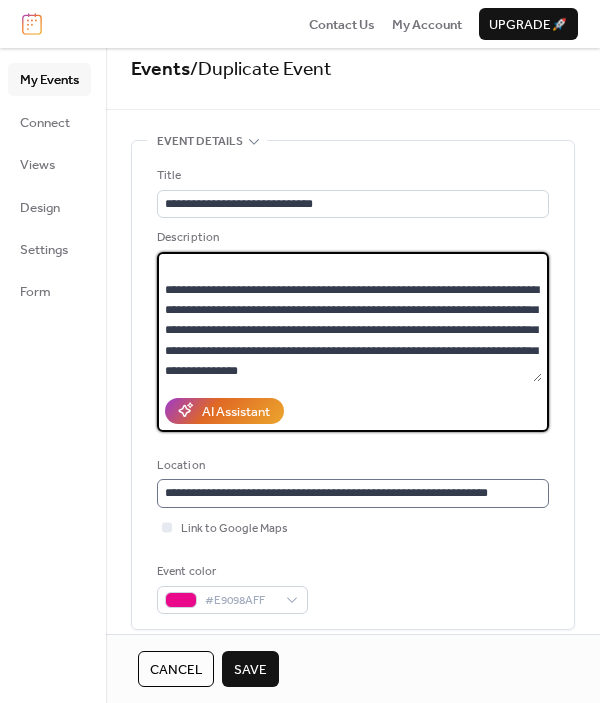 type on "**********" 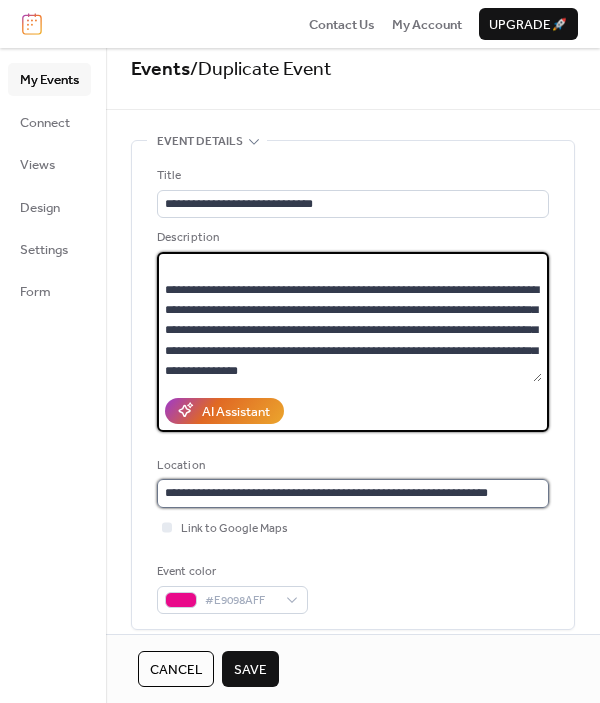 click on "**********" at bounding box center (353, 493) 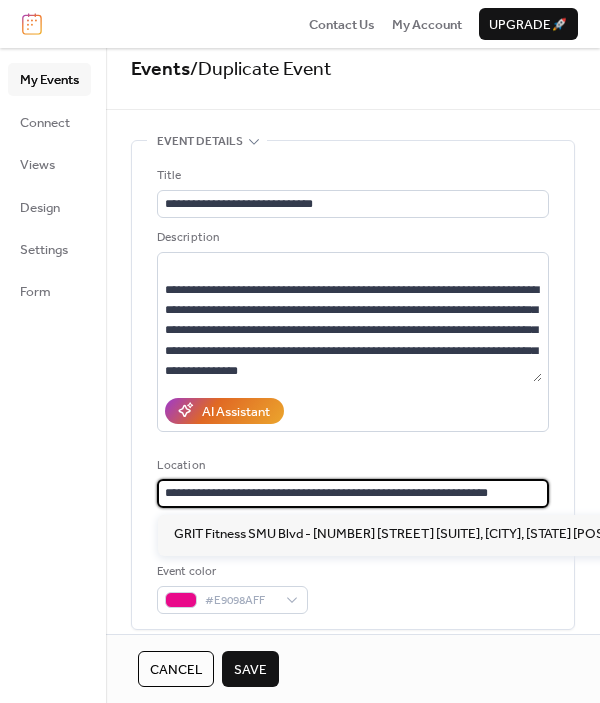 click on "**********" at bounding box center (353, 493) 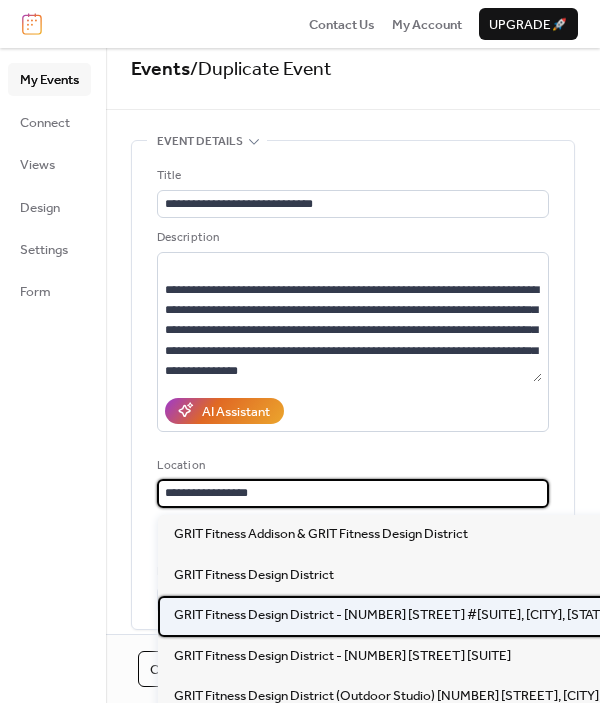 click on "GRIT Fitness Design District - [NUMBER] [STREET] #[SUITE], [CITY], [STATE] [POSTAL_CODE]" at bounding box center (445, 615) 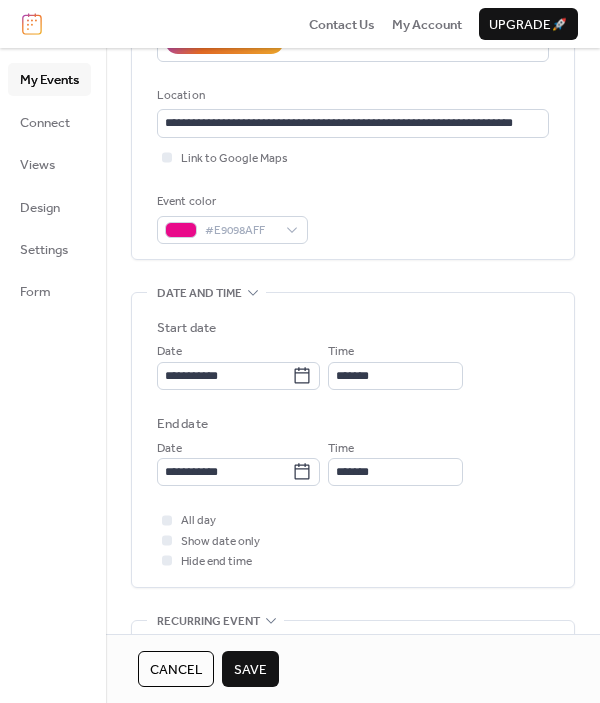scroll, scrollTop: 421, scrollLeft: 0, axis: vertical 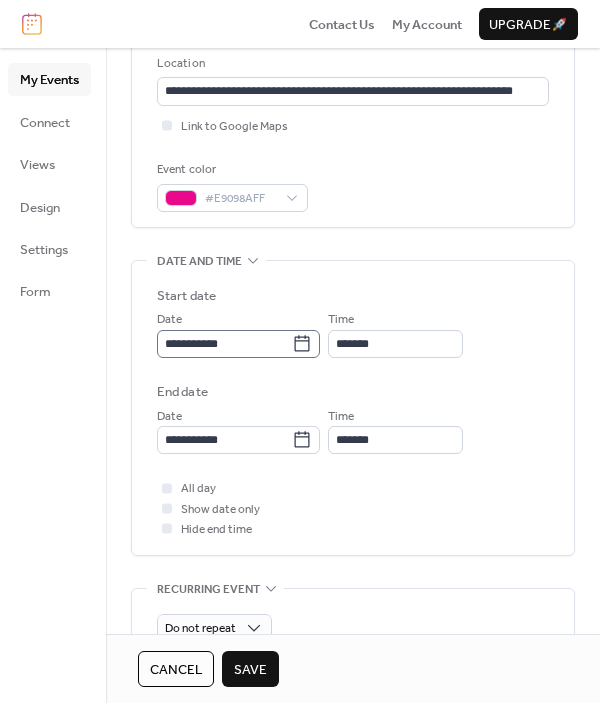 click 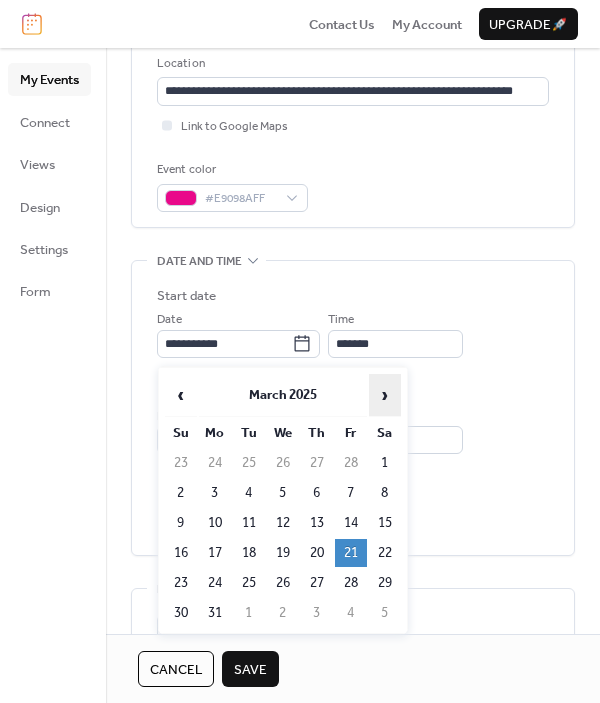 click on "›" at bounding box center (385, 395) 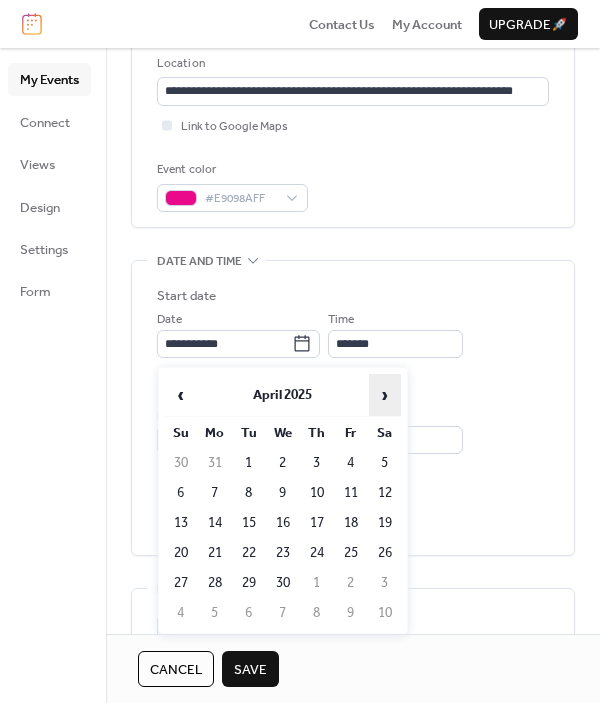 click on "›" at bounding box center (385, 395) 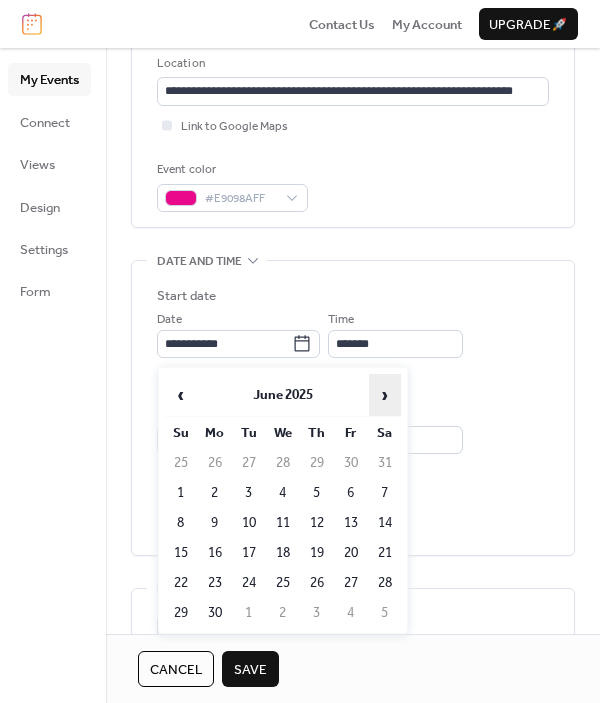 click on "›" at bounding box center [385, 395] 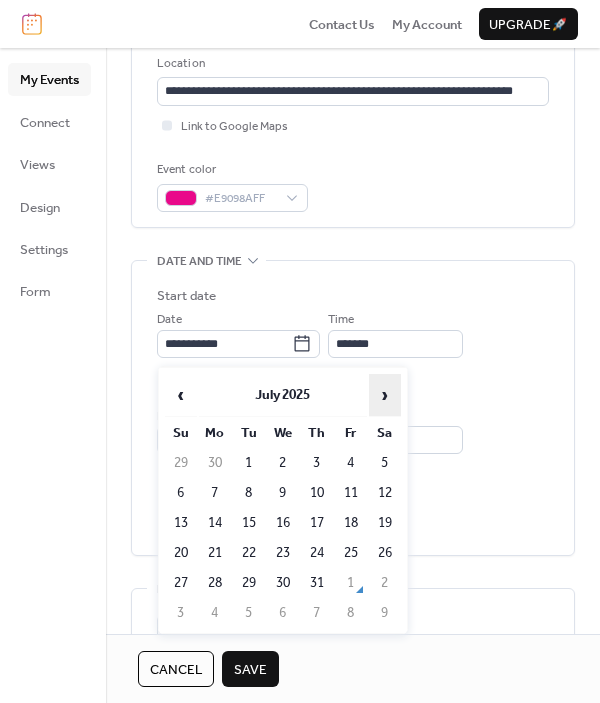 click on "›" at bounding box center [385, 395] 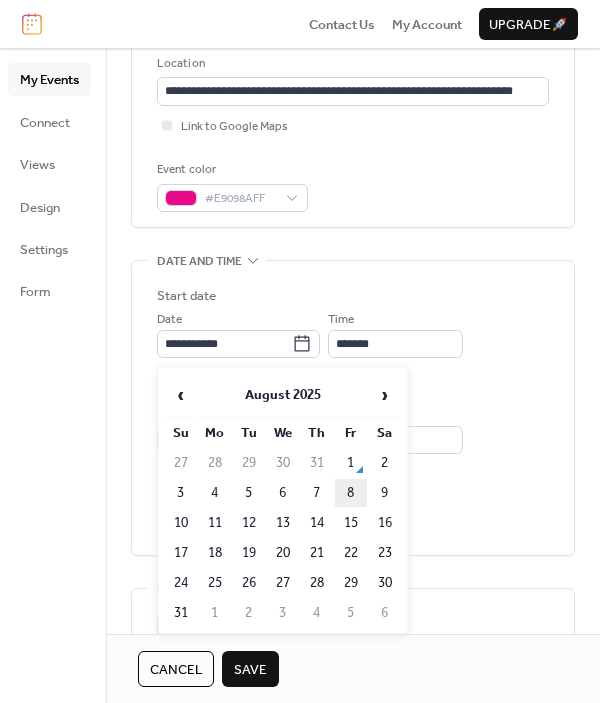 click on "8" at bounding box center [351, 493] 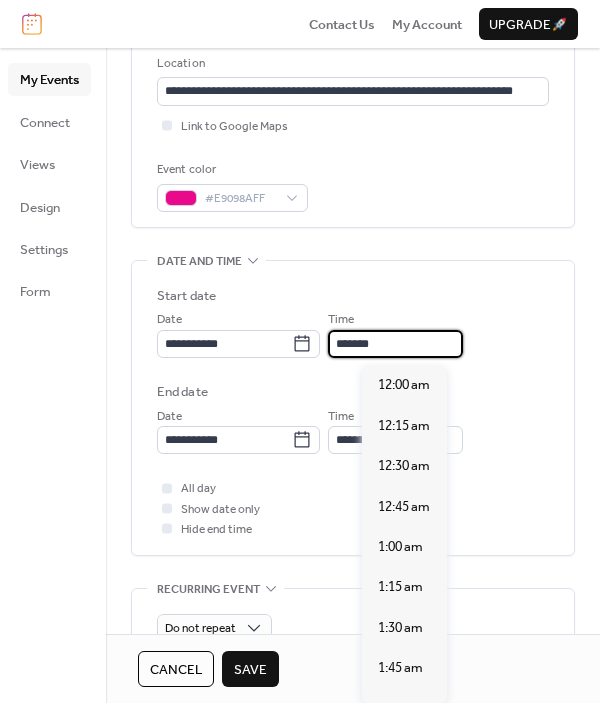 click on "*******" at bounding box center [395, 344] 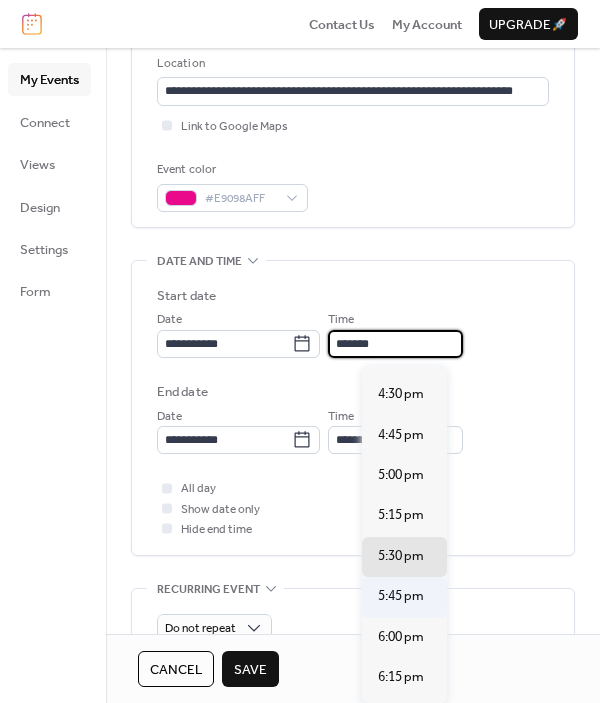 scroll, scrollTop: 2656, scrollLeft: 0, axis: vertical 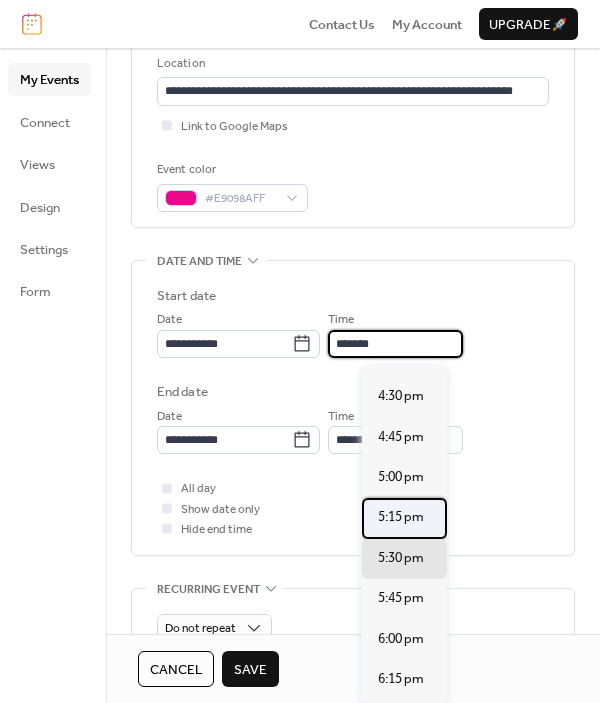 click on "5:15 pm" at bounding box center [401, 517] 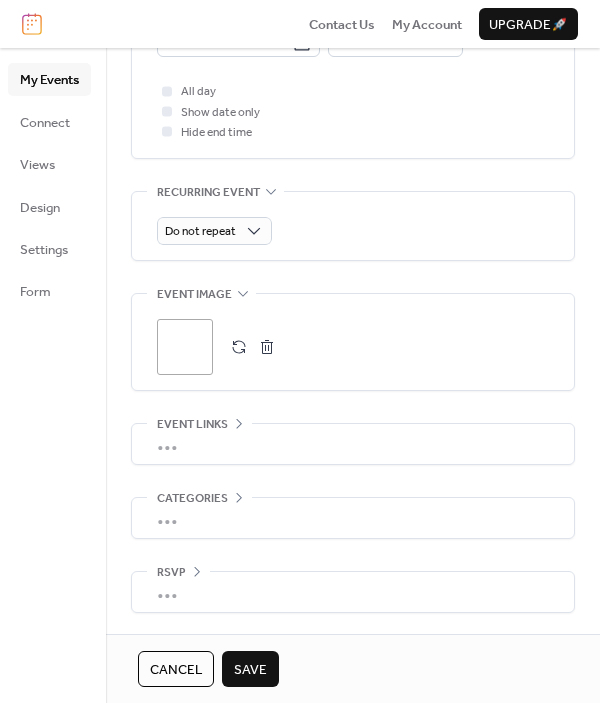 click on "•••" at bounding box center [353, 444] 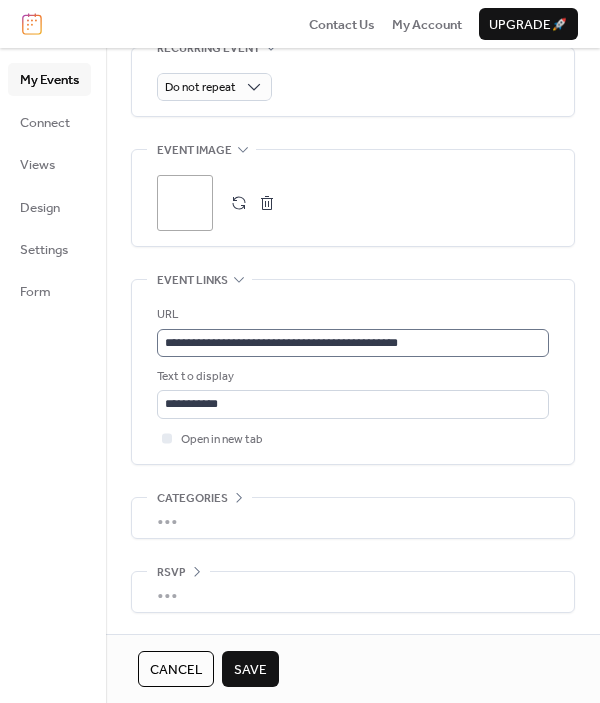 scroll, scrollTop: 969, scrollLeft: 0, axis: vertical 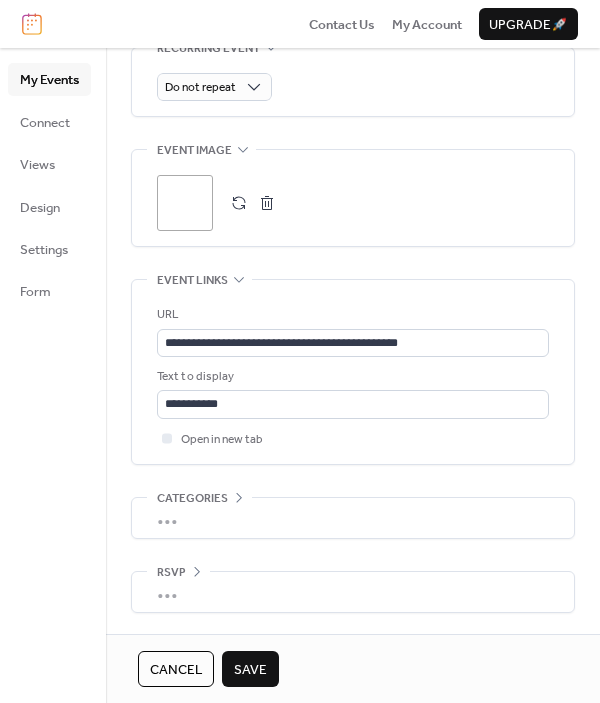 click on "Save" at bounding box center [250, 670] 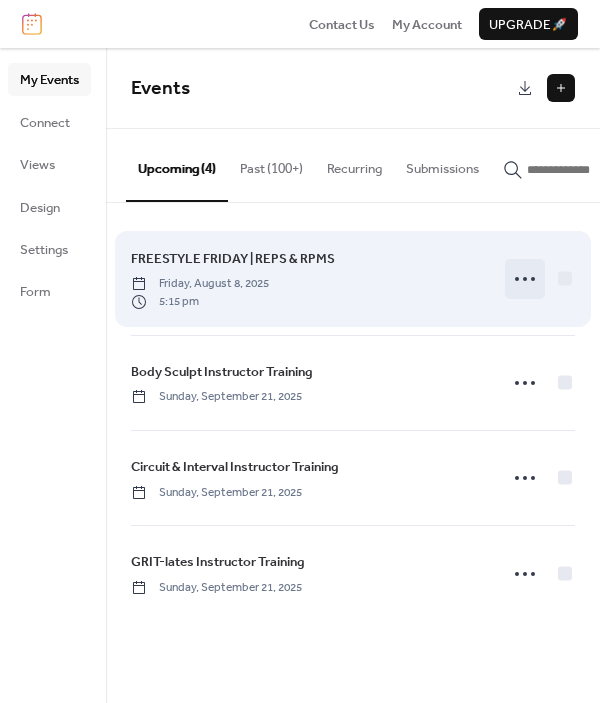 click 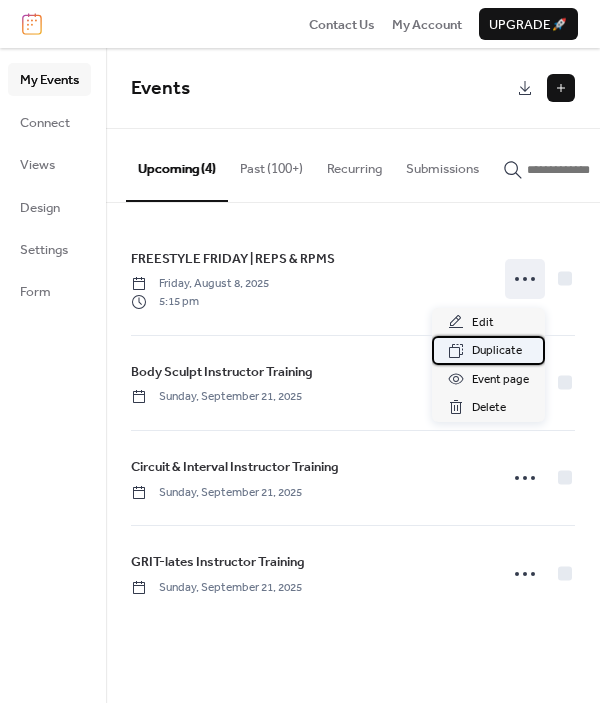 click on "Duplicate" at bounding box center (497, 351) 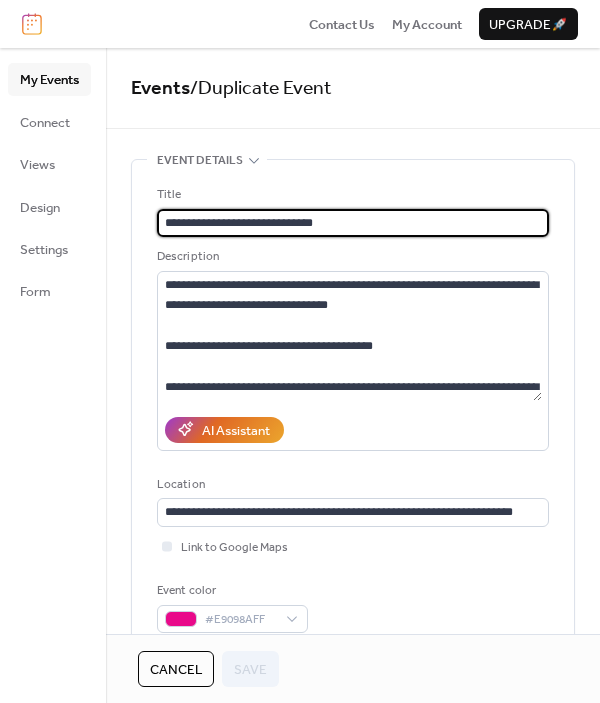 drag, startPoint x: 358, startPoint y: 229, endPoint x: 274, endPoint y: 229, distance: 84 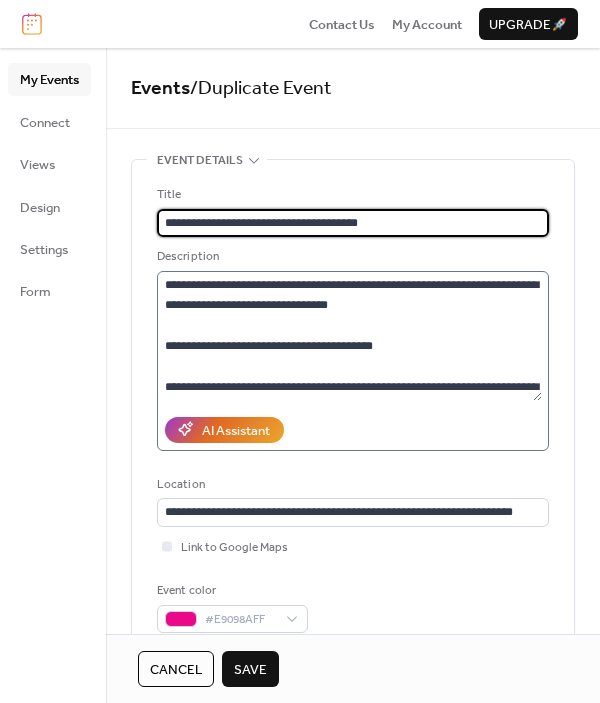 type on "**********" 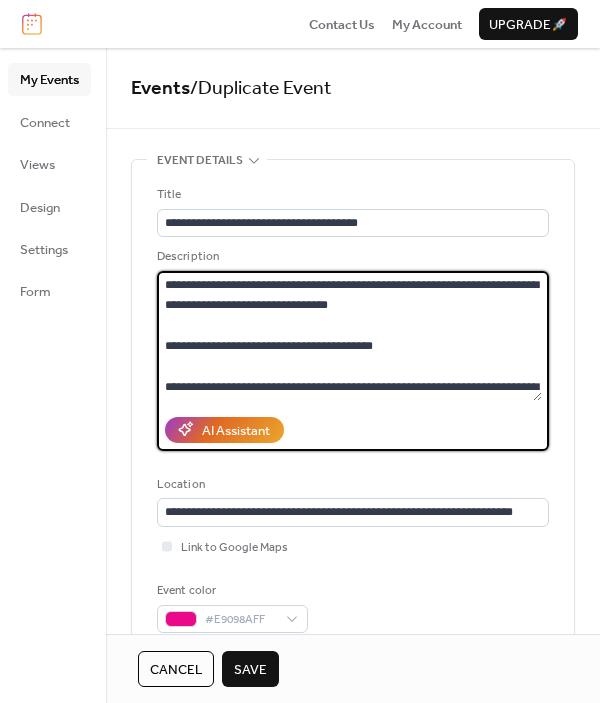 drag, startPoint x: 519, startPoint y: 286, endPoint x: 501, endPoint y: 286, distance: 18 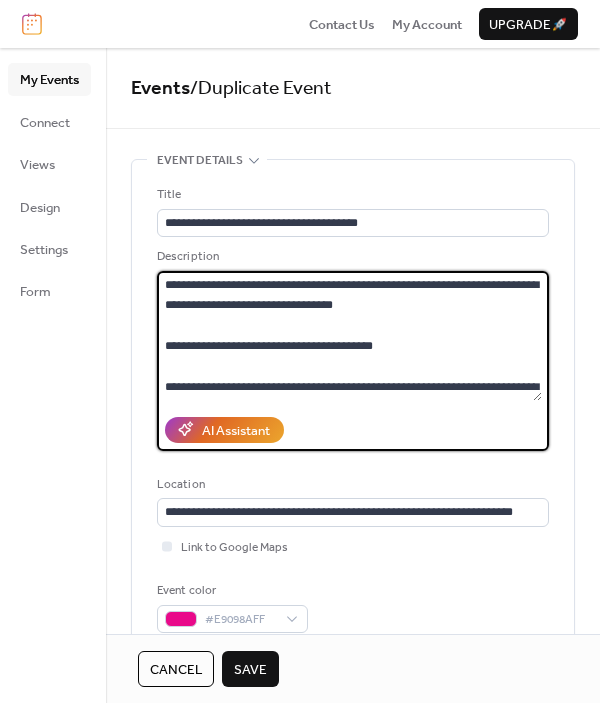 click on "**********" at bounding box center (349, 336) 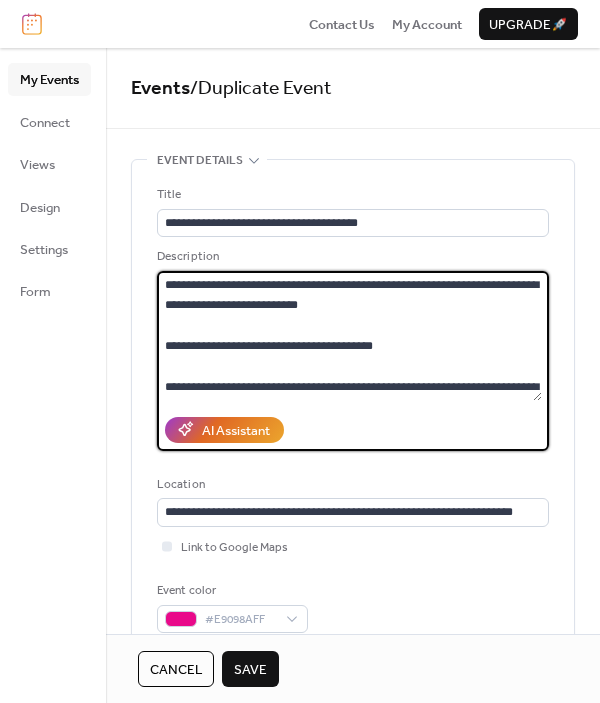 drag, startPoint x: 233, startPoint y: 345, endPoint x: 152, endPoint y: 344, distance: 81.00617 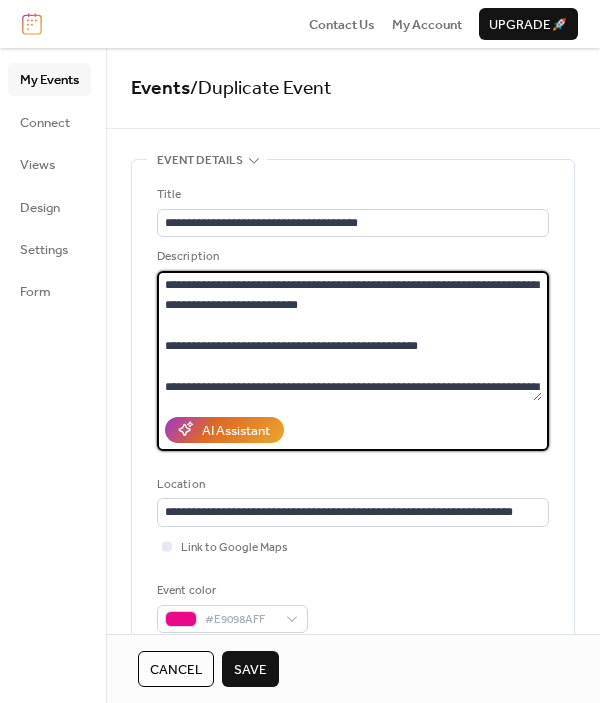 click on "**********" at bounding box center [349, 336] 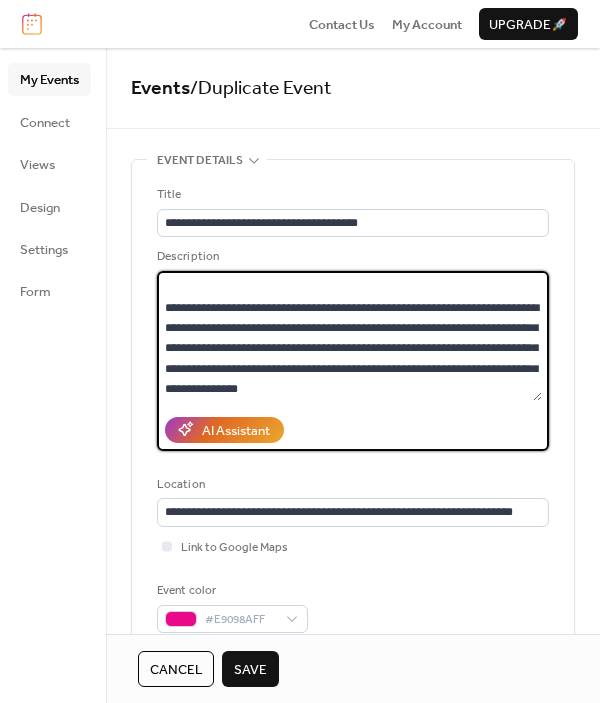 scroll, scrollTop: 78, scrollLeft: 0, axis: vertical 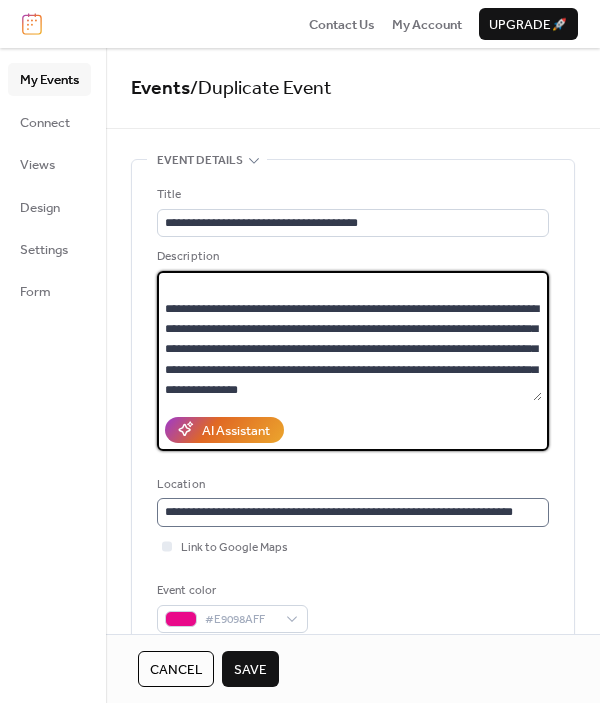 type on "**********" 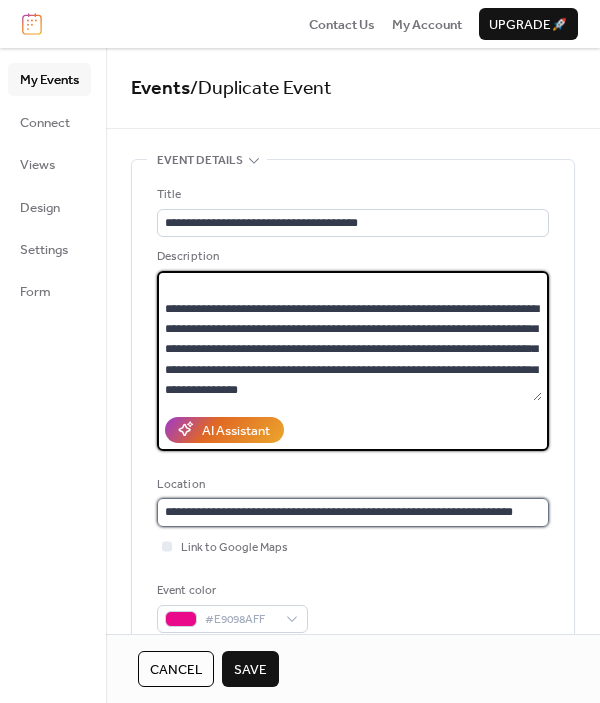 click on "**********" at bounding box center (353, 512) 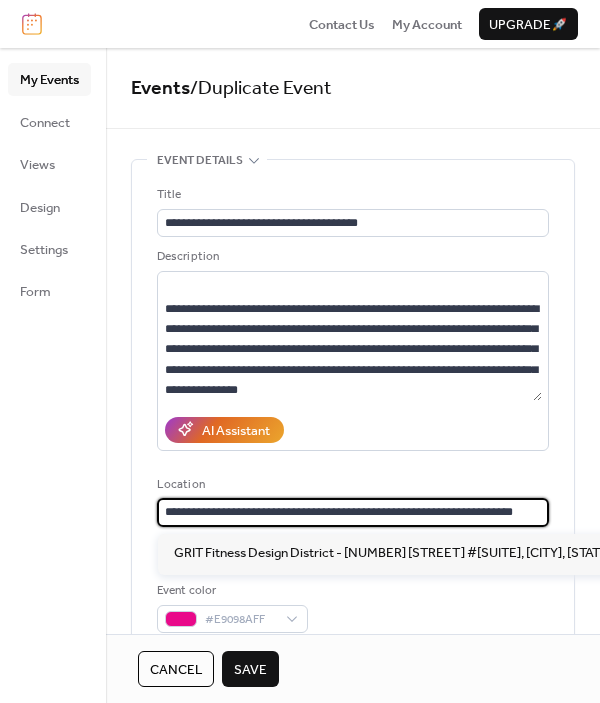 click on "**********" at bounding box center (353, 512) 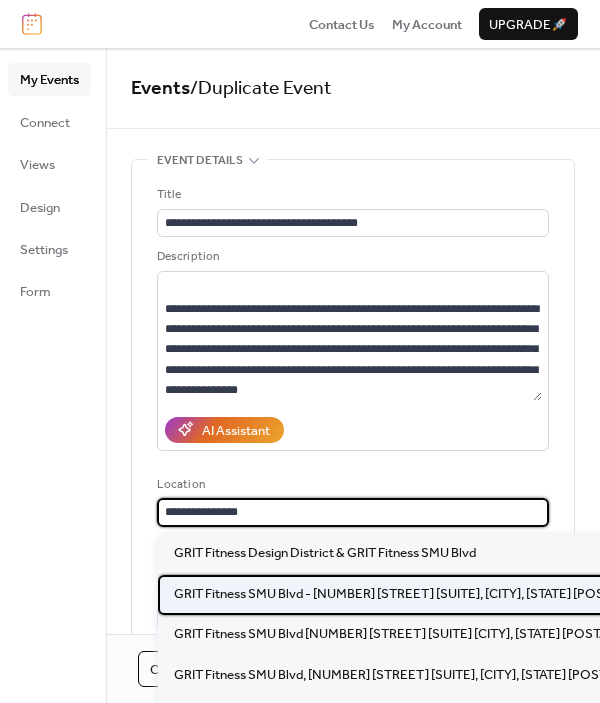 click on "GRIT Fitness SMU Blvd - [NUMBER] [STREET] [SUITE], [CITY], [STATE] [POSTAL_CODE]" at bounding box center [424, 594] 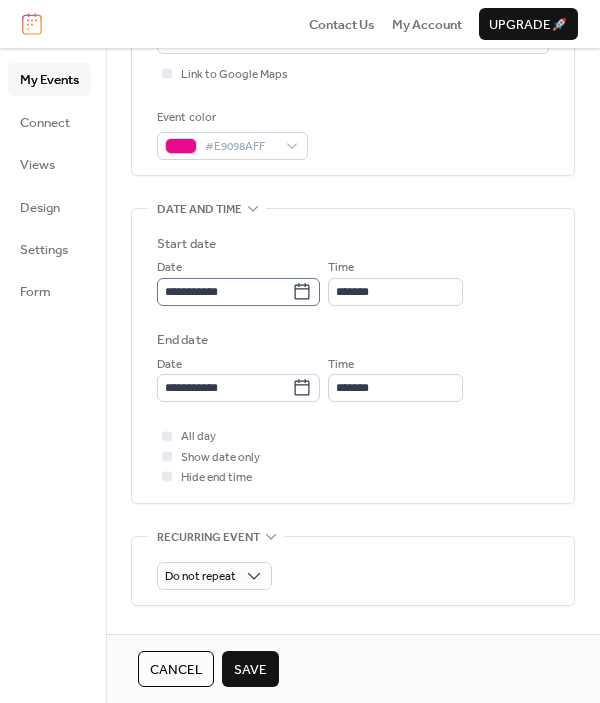 scroll, scrollTop: 472, scrollLeft: 0, axis: vertical 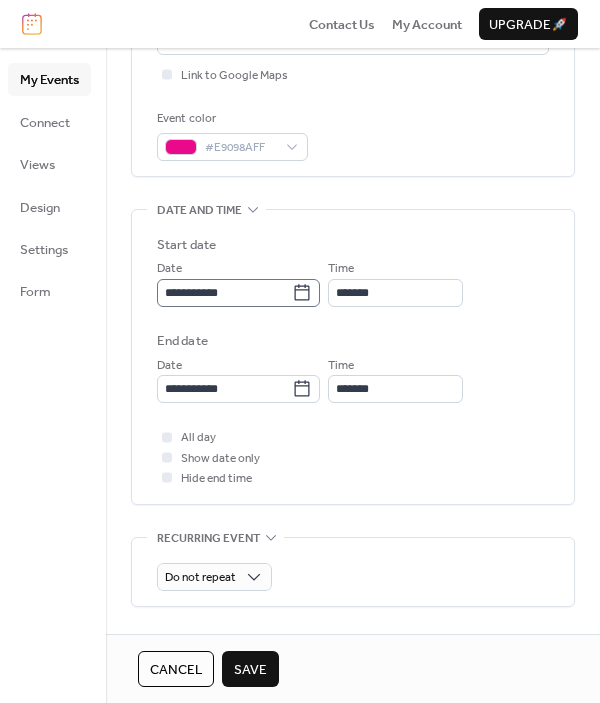 click 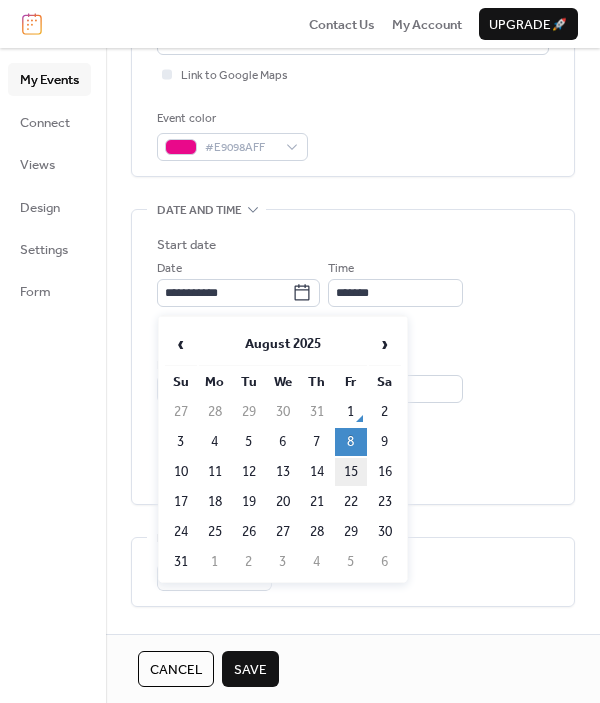 click on "15" at bounding box center [351, 472] 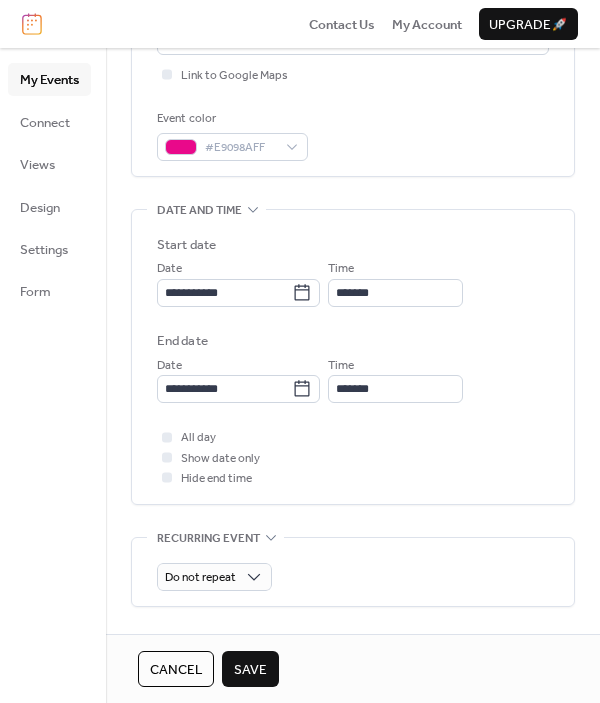 click on "All day Show date only Hide end time" at bounding box center (353, 457) 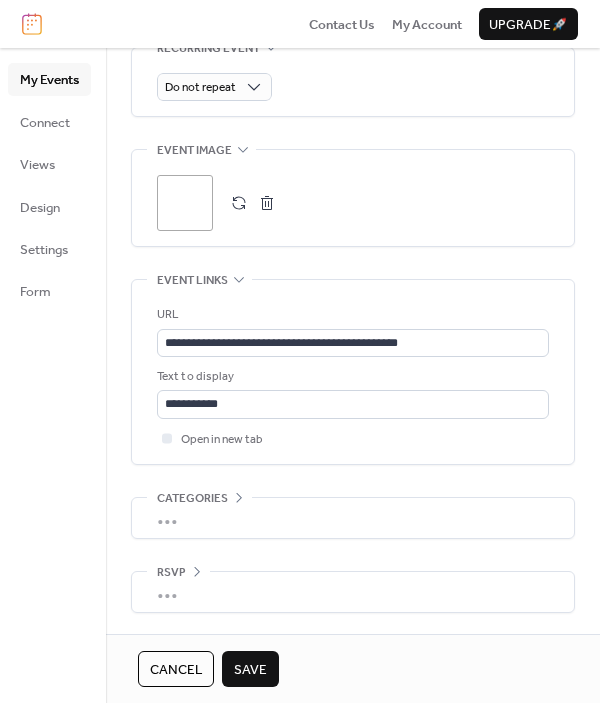 scroll, scrollTop: 969, scrollLeft: 0, axis: vertical 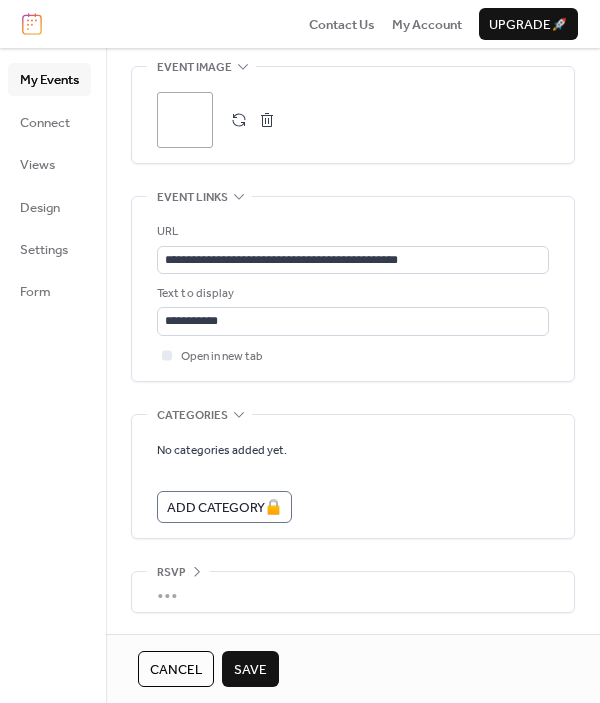 click on "•••" at bounding box center (353, 592) 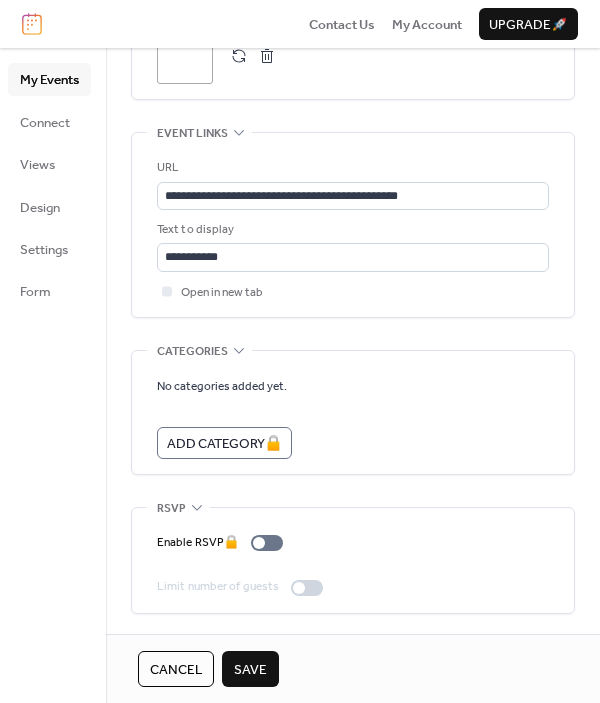 scroll, scrollTop: 1115, scrollLeft: 0, axis: vertical 